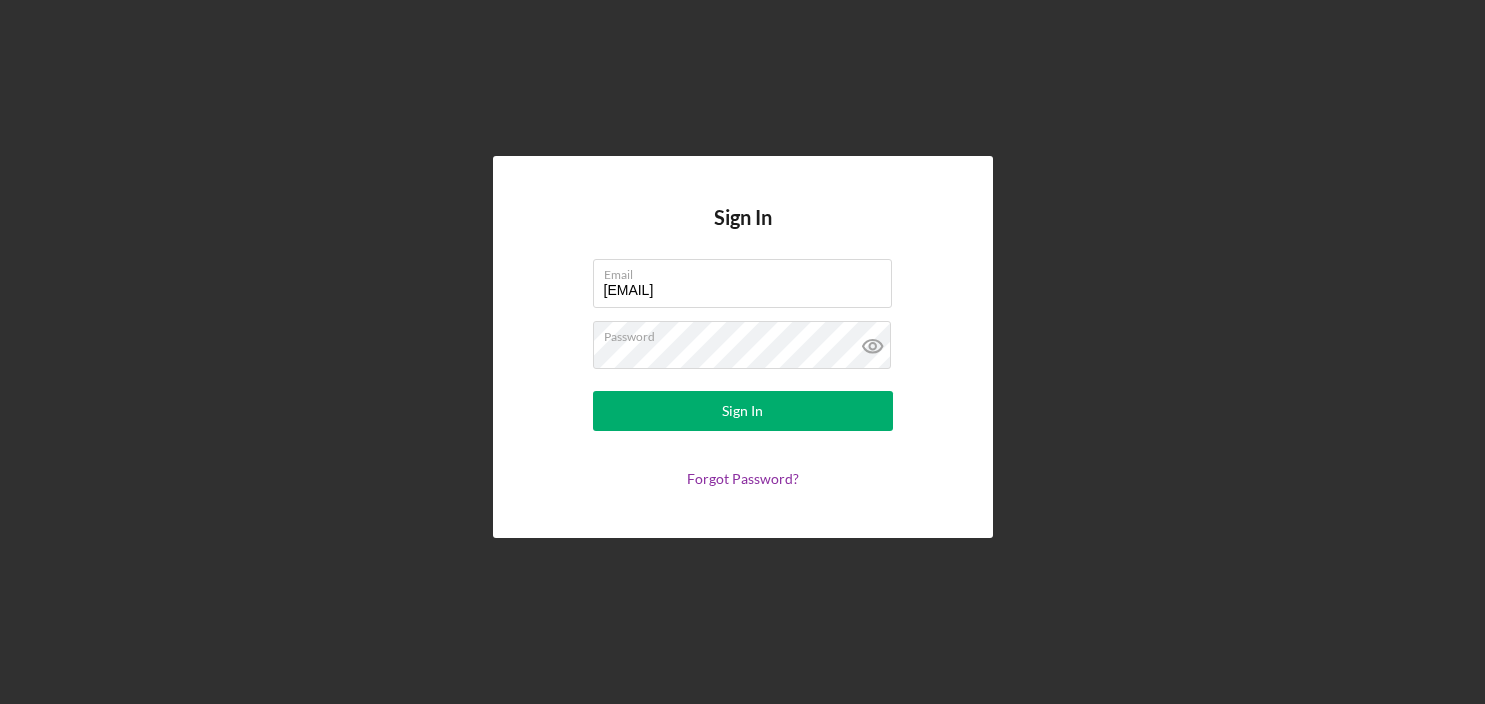 scroll, scrollTop: 0, scrollLeft: 0, axis: both 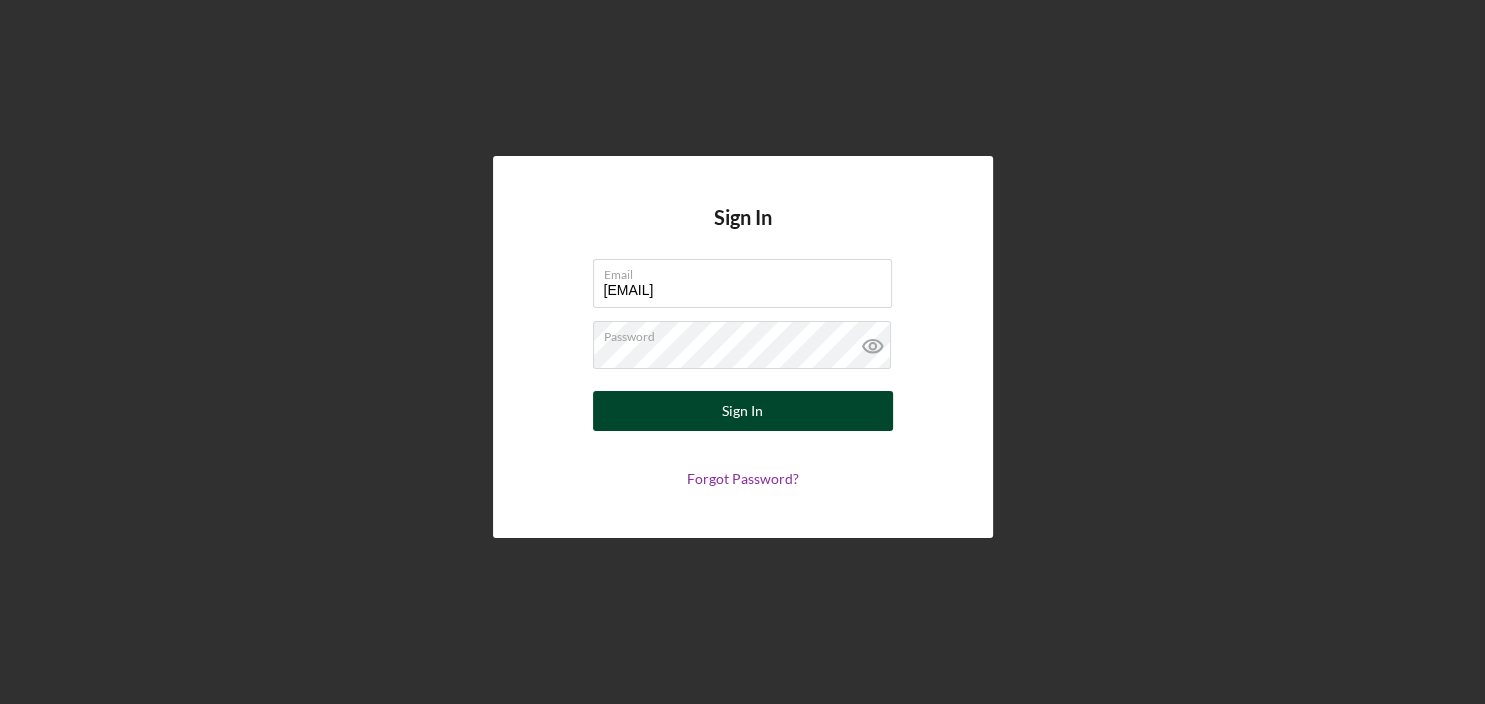 type on "[EMAIL]" 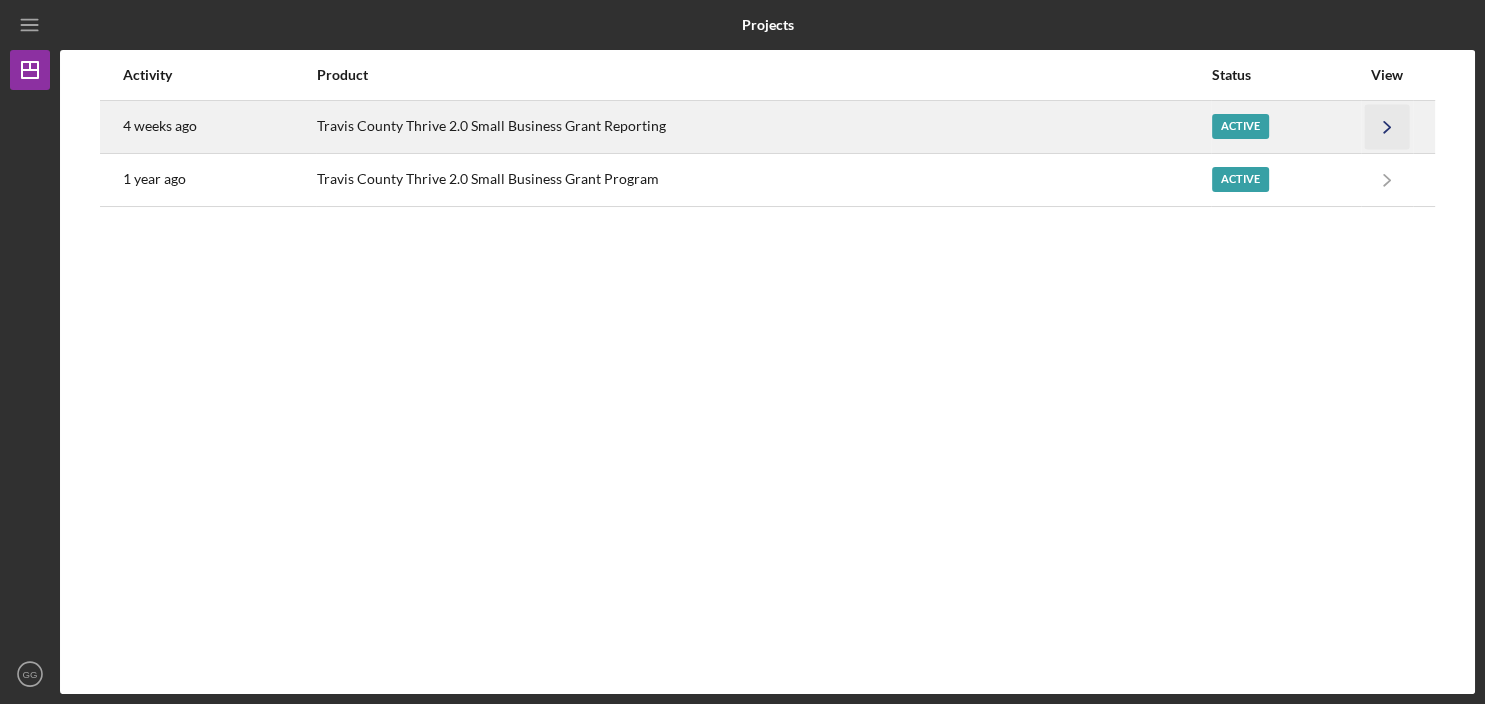 click on "Icon/Navigate" 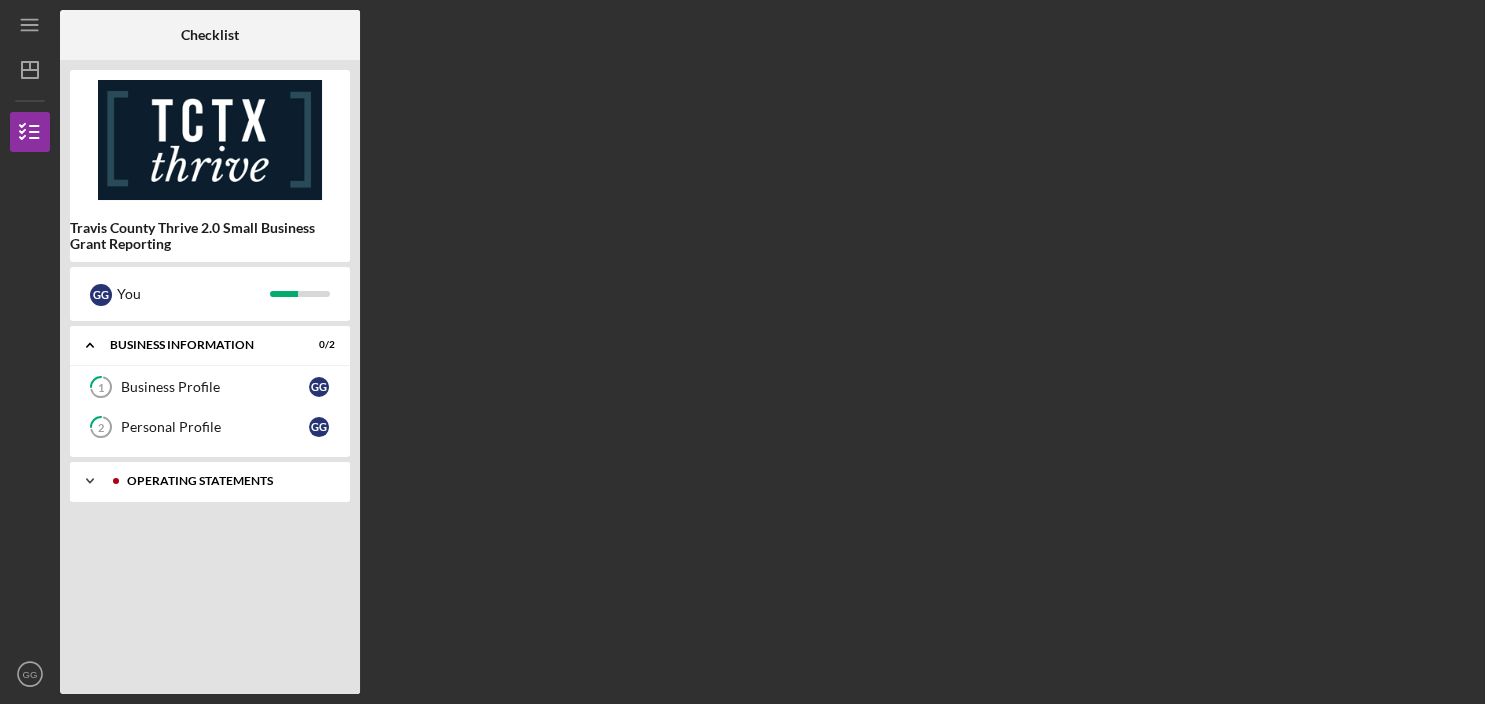 click on "Icon/Expander" 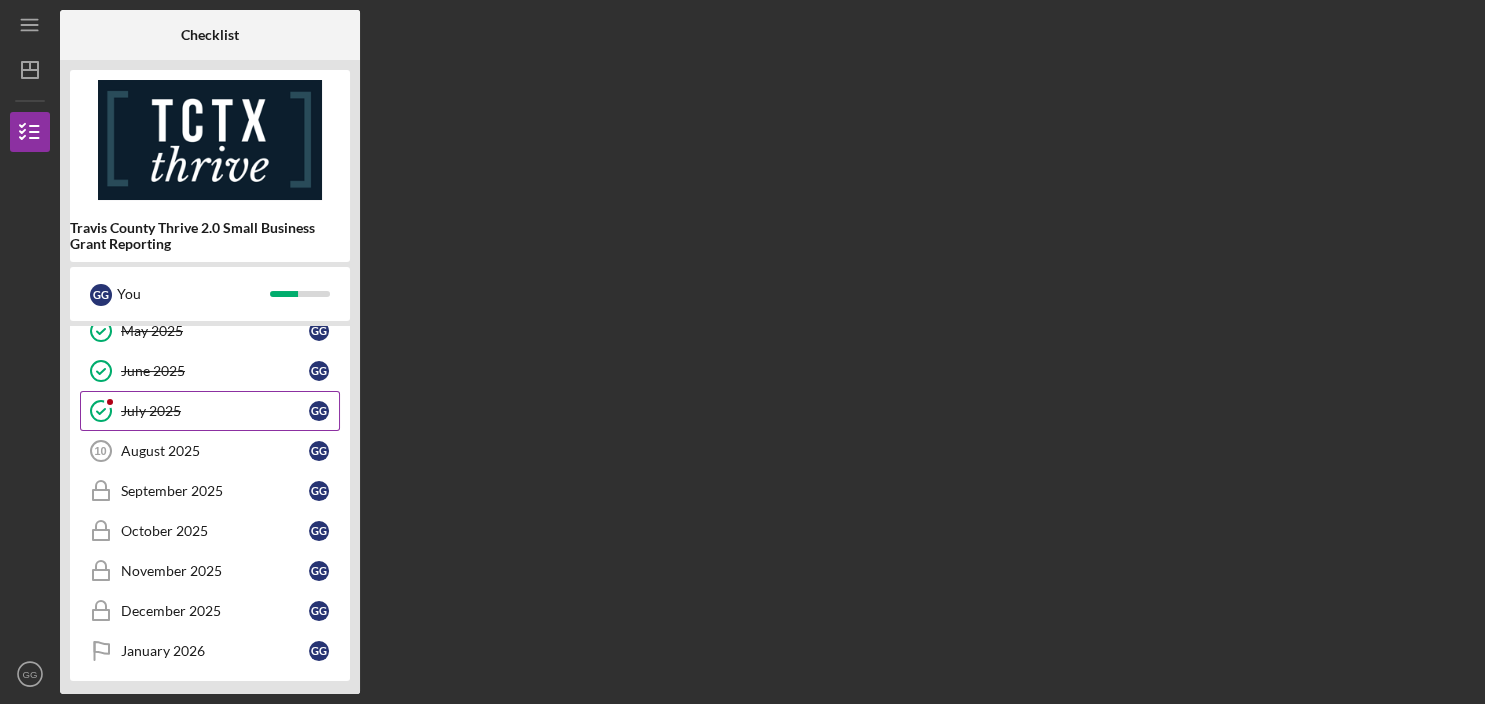 scroll, scrollTop: 353, scrollLeft: 0, axis: vertical 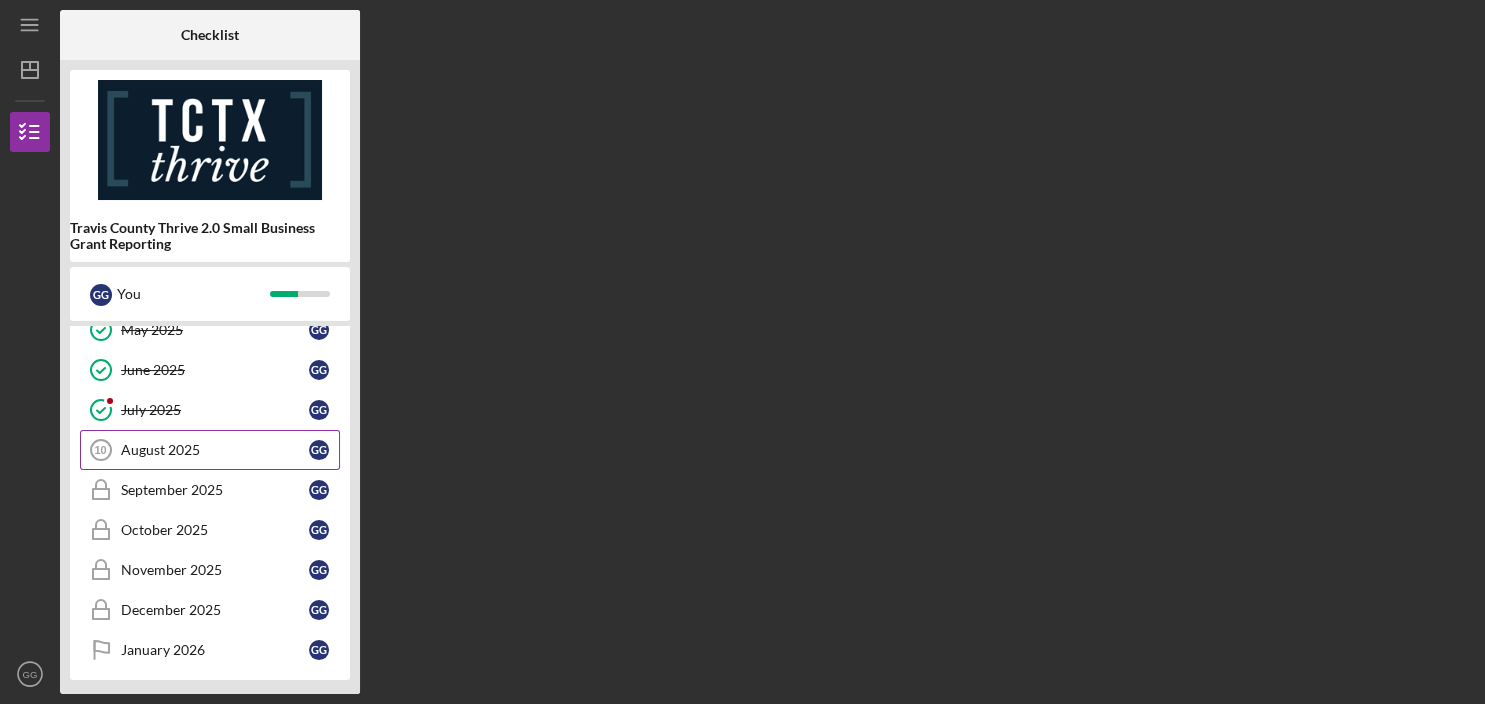 click on "August 2025" at bounding box center [215, 450] 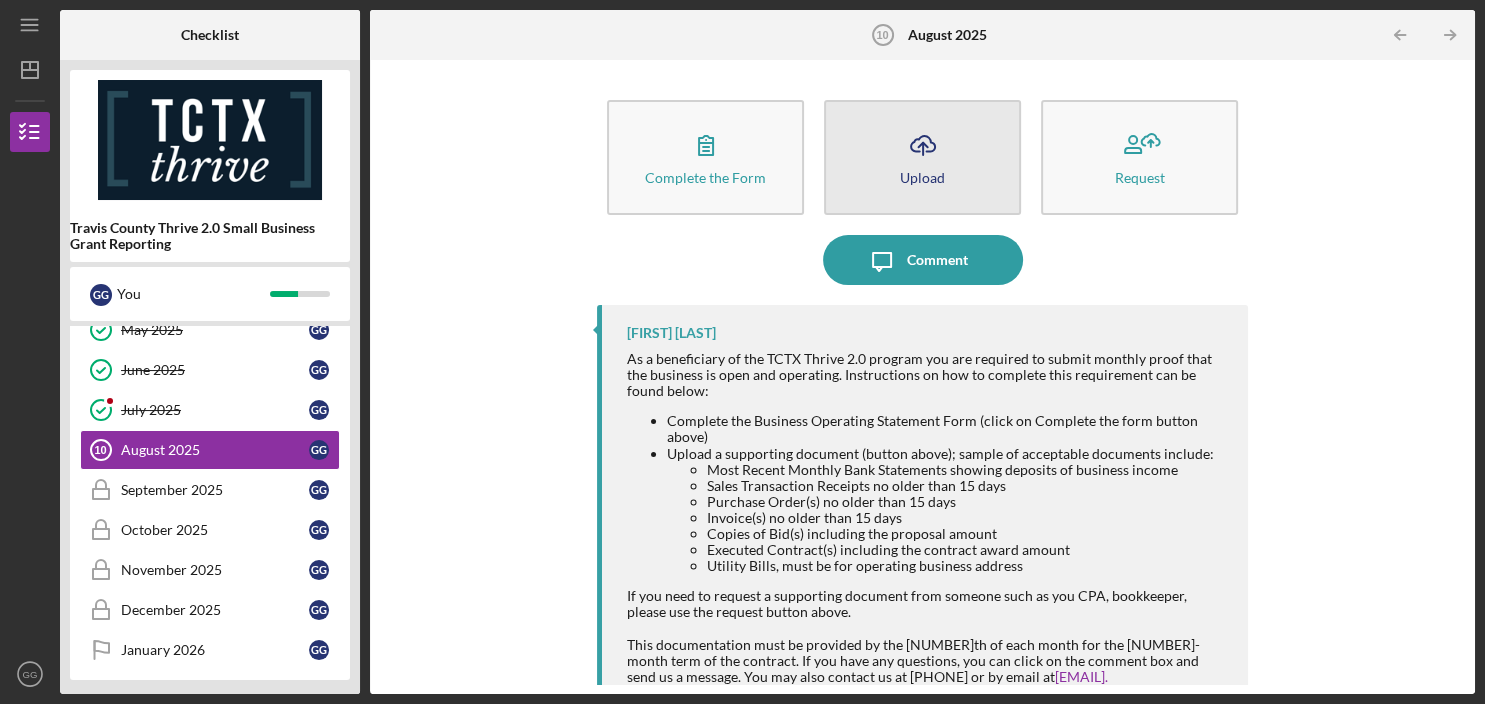 click on "Icon/Upload" 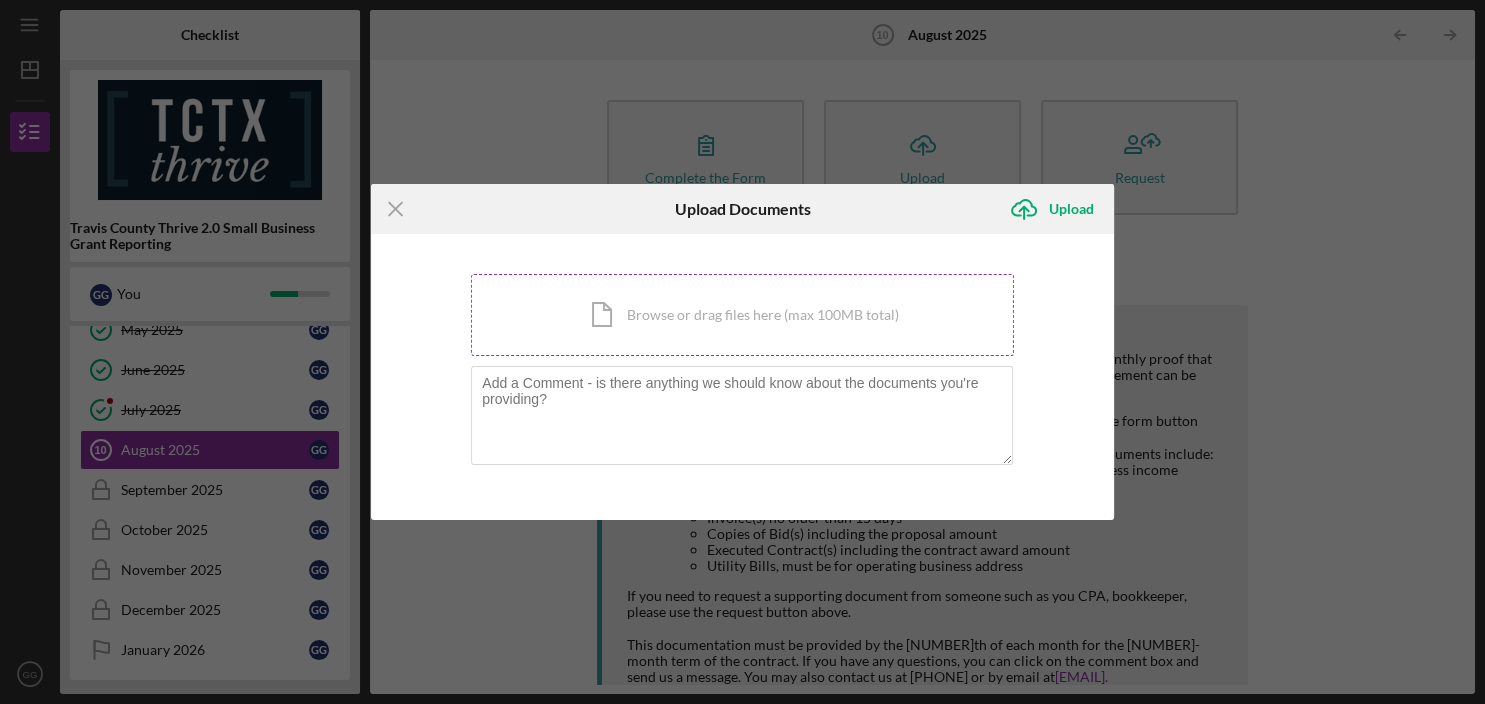 click on "Icon/Document Browse or drag files here (max 100MB total) Tap to choose files or take a photo" at bounding box center (742, 315) 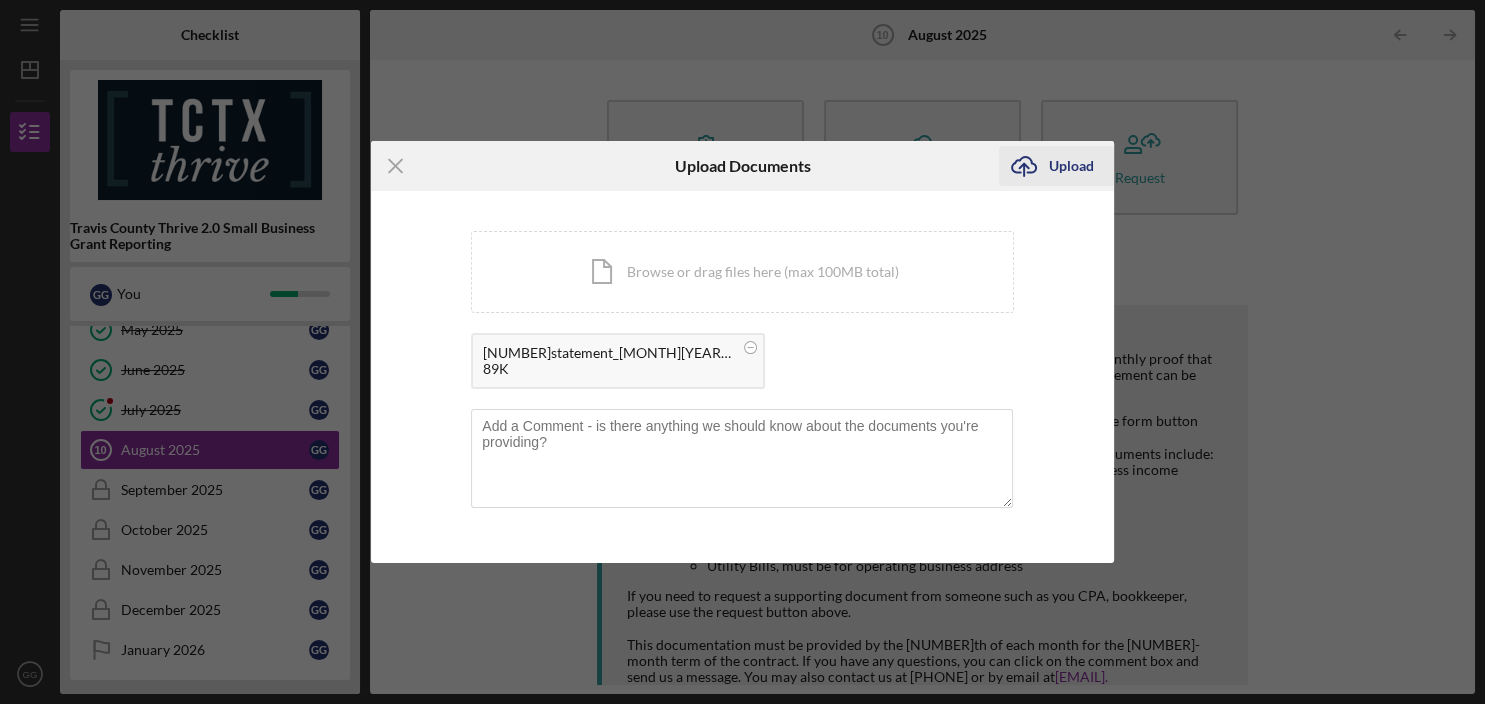 click on "Icon/Upload" 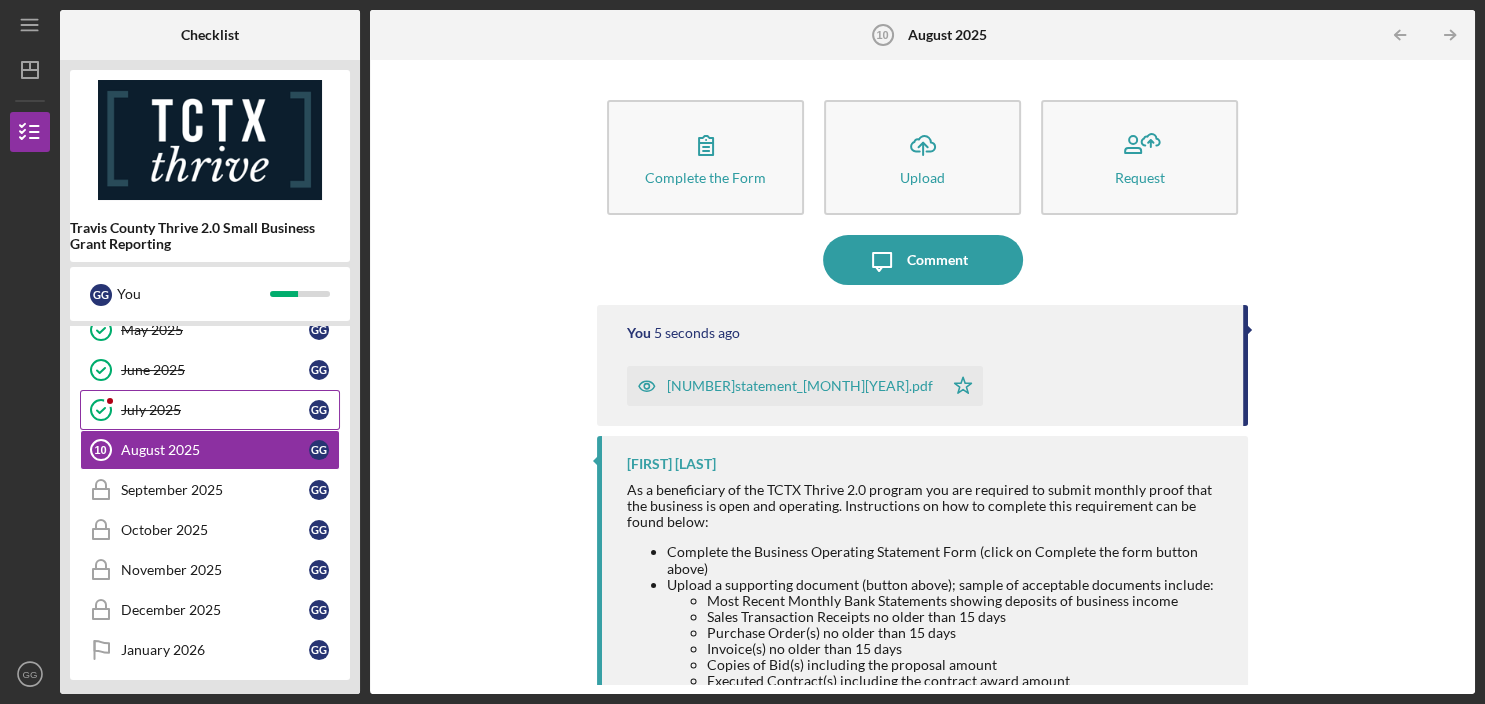 click on "July 2025" at bounding box center [215, 410] 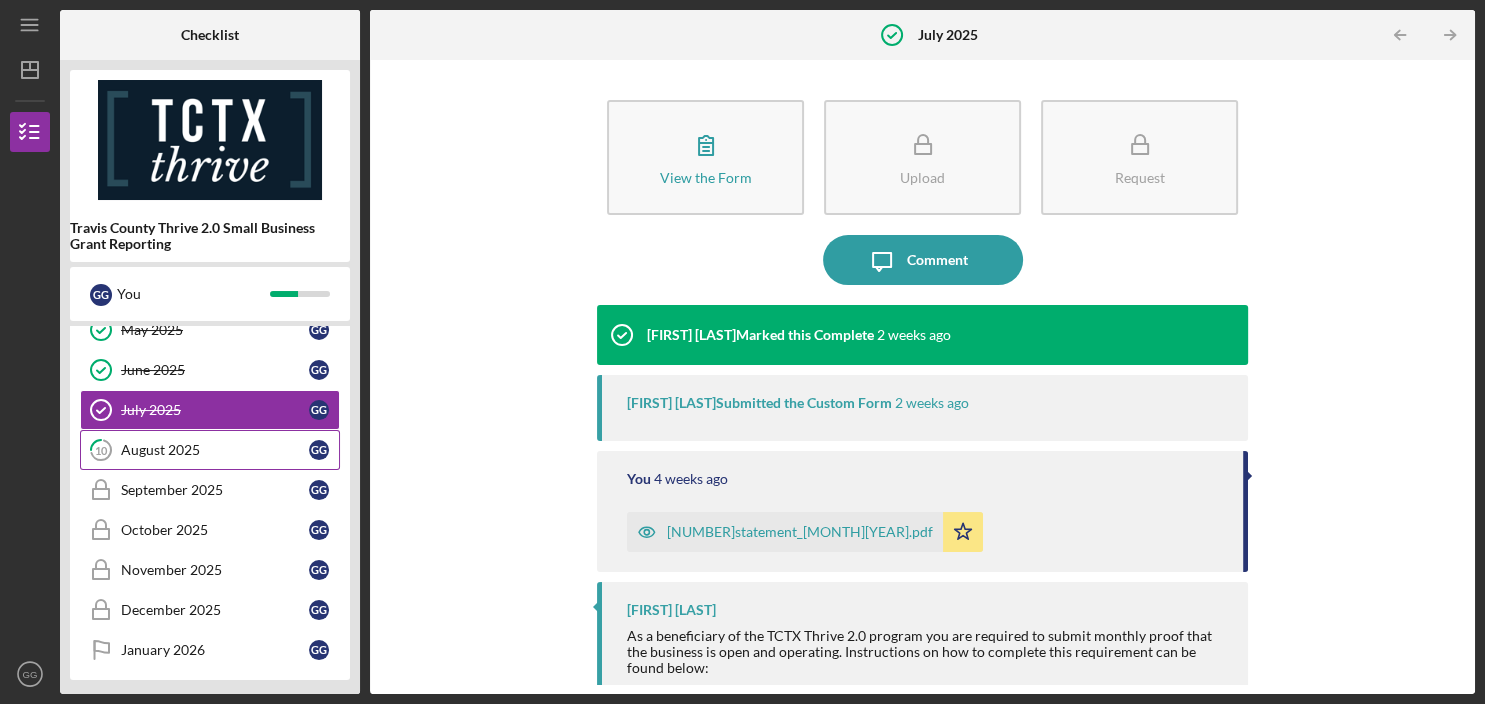 click on "[NUMBER] [MONTH] [YEAR] G G" at bounding box center [210, 450] 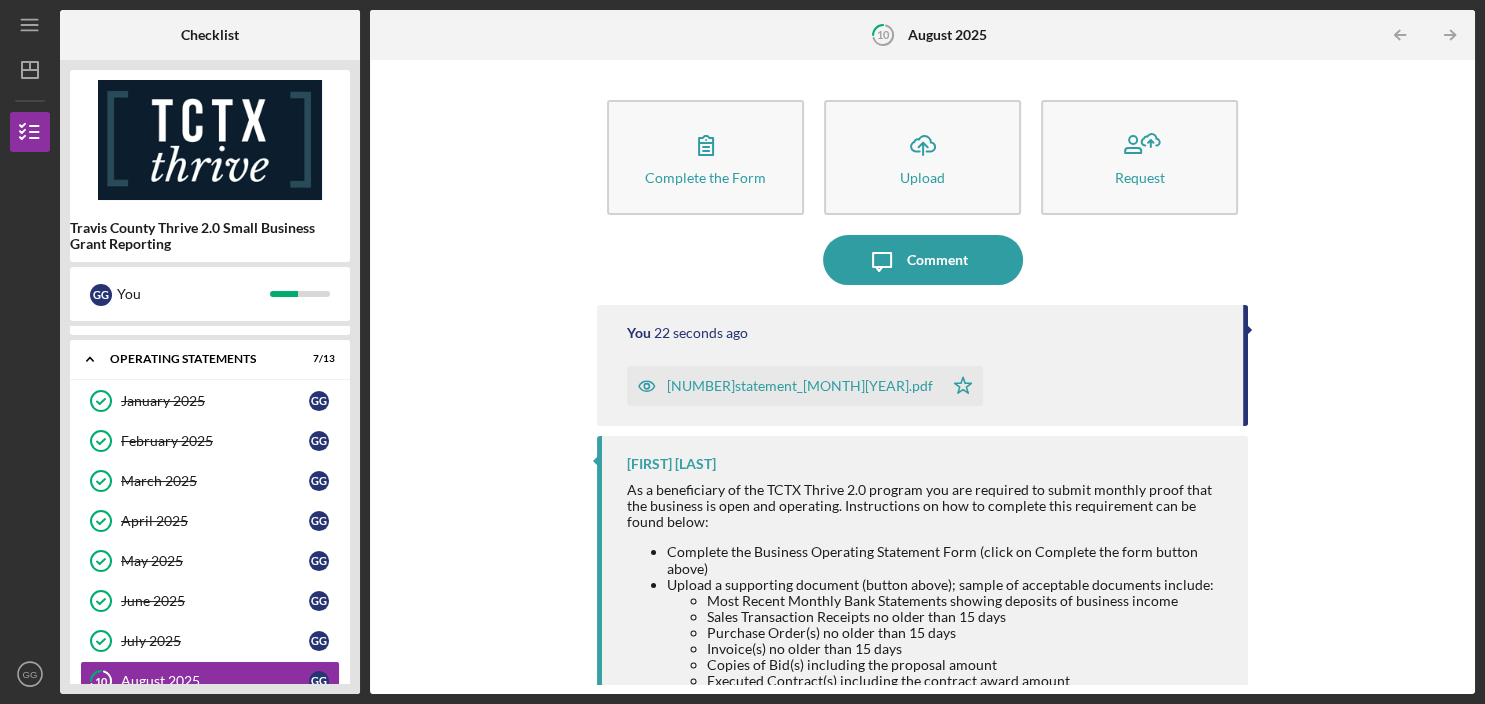 scroll, scrollTop: 0, scrollLeft: 0, axis: both 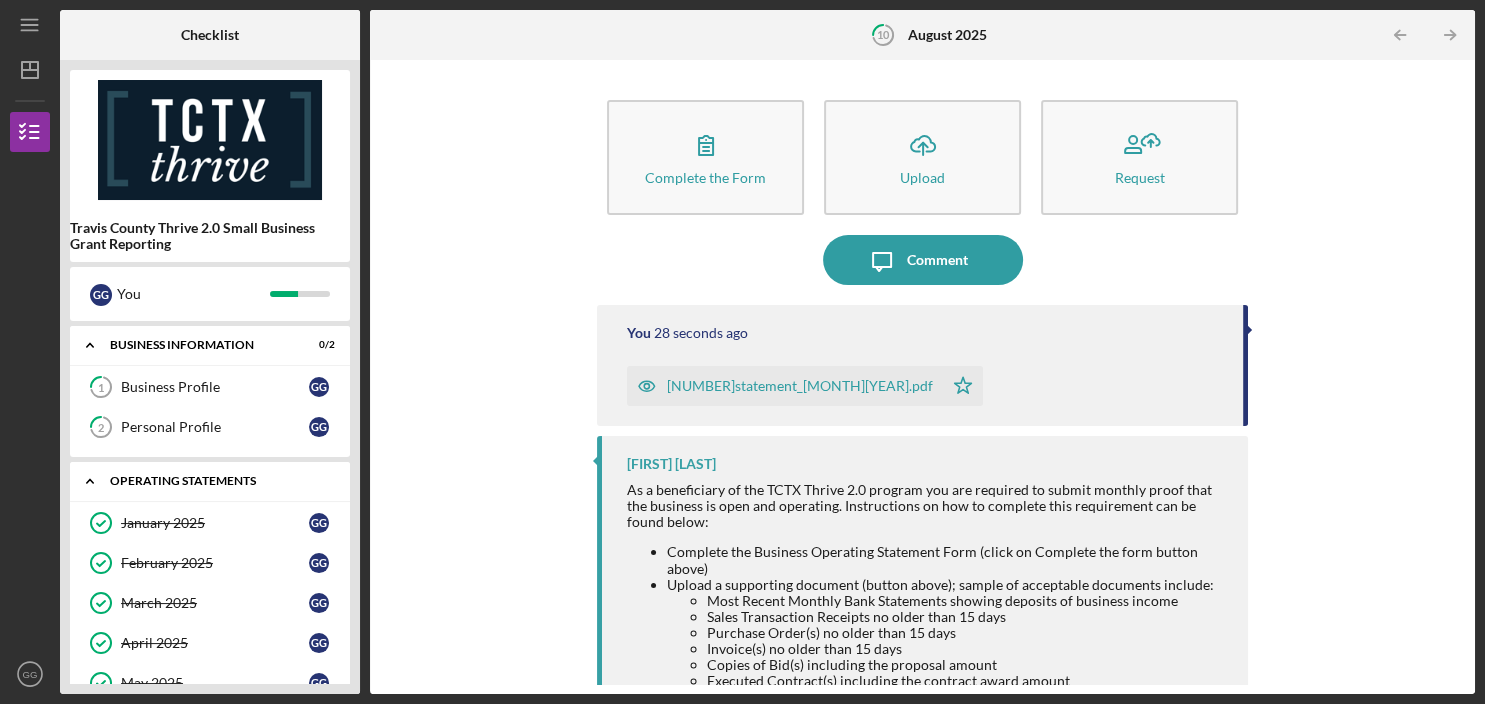 click on "Icon/Expander" 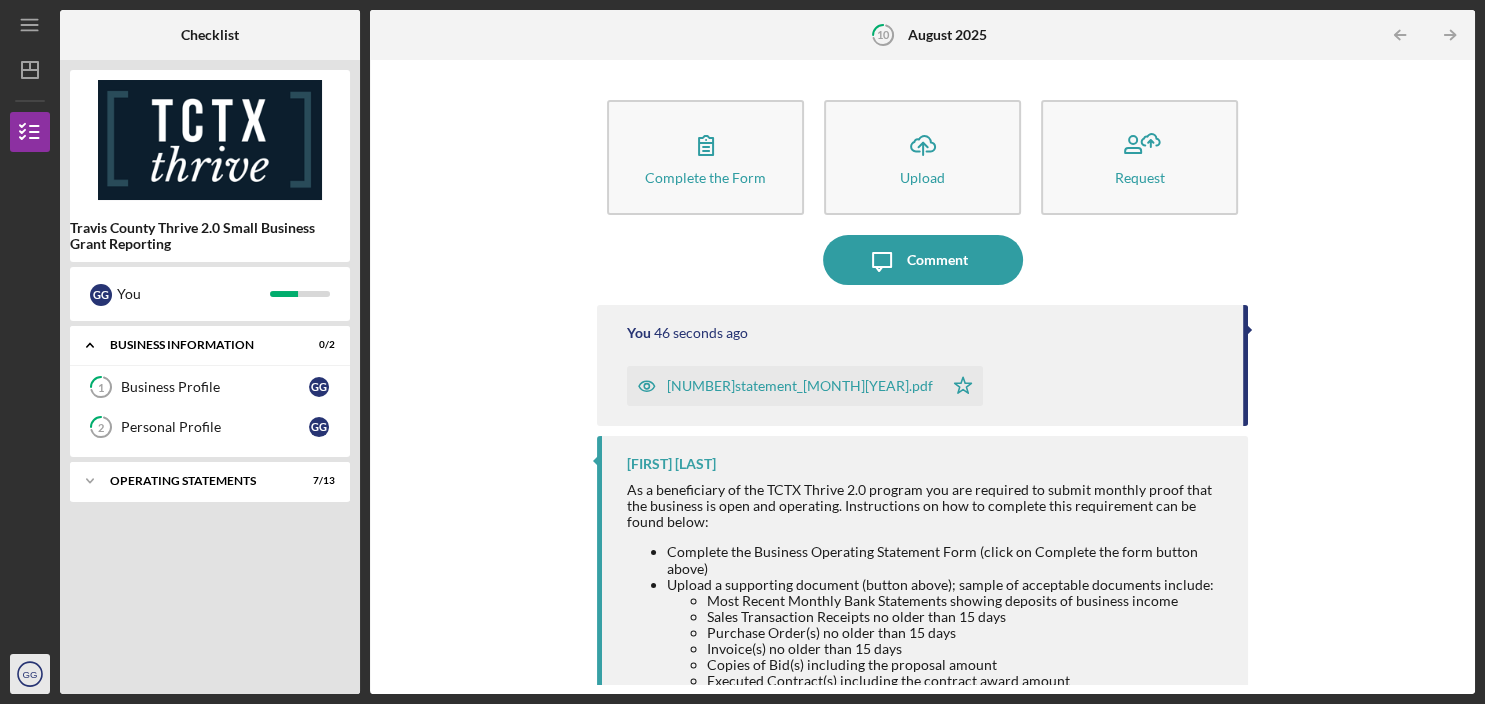 click on "GG" 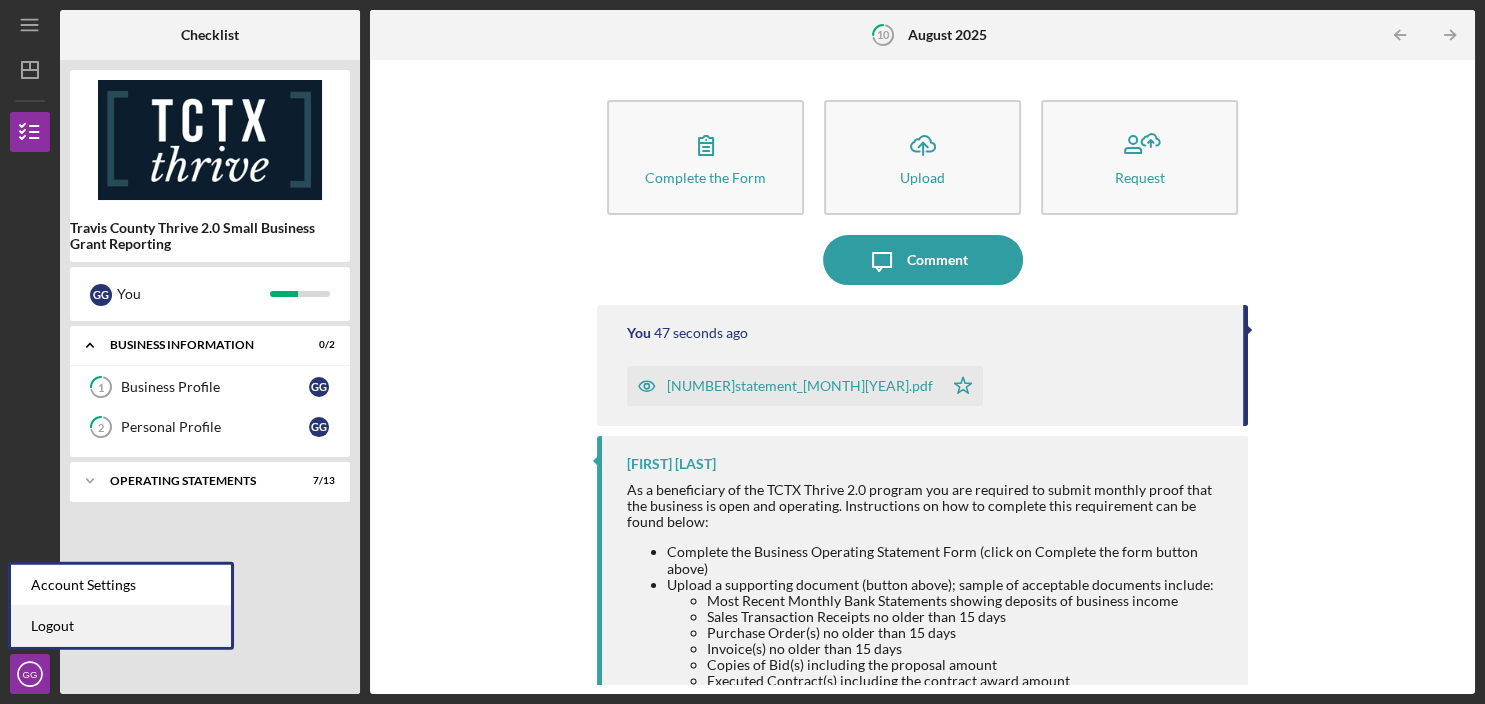 click on "Logout" at bounding box center (121, 626) 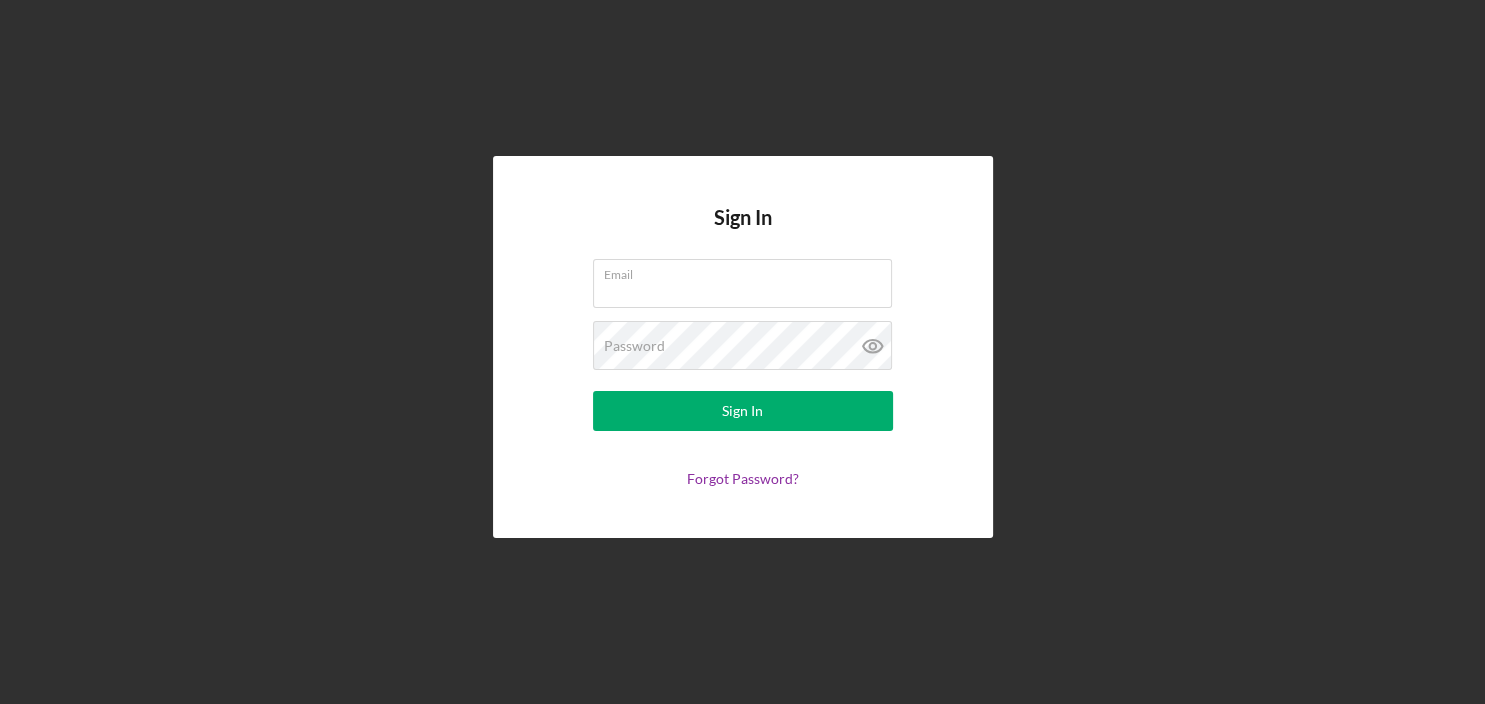 type on "[EMAIL]" 